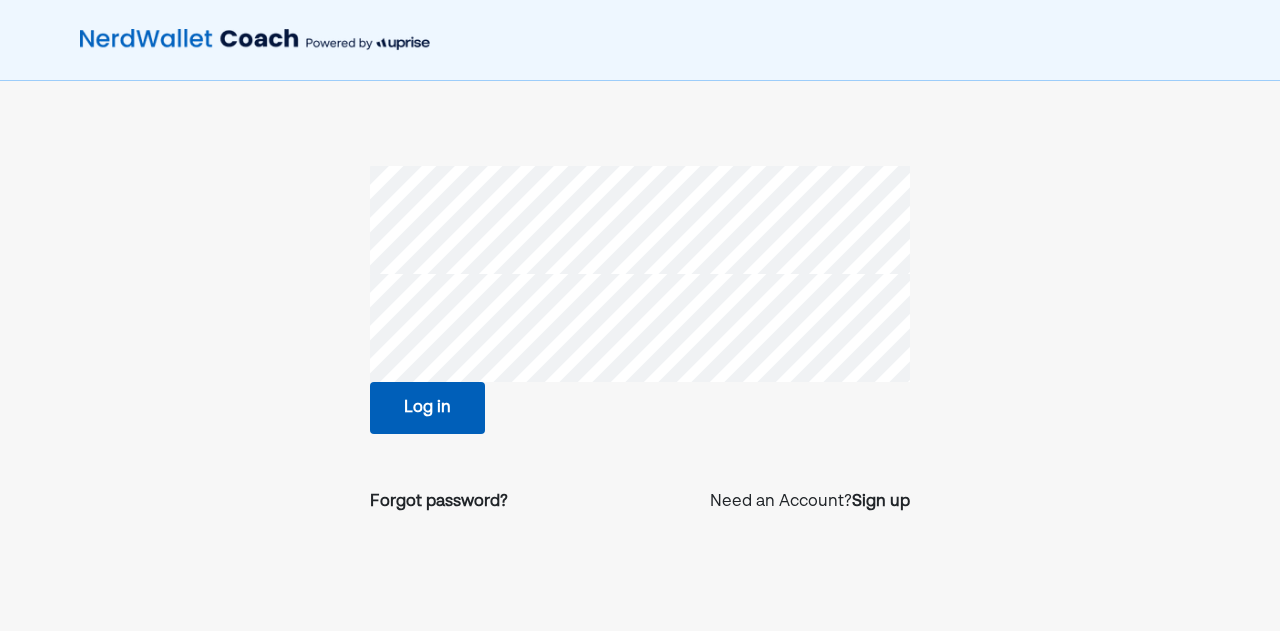 scroll, scrollTop: 0, scrollLeft: 0, axis: both 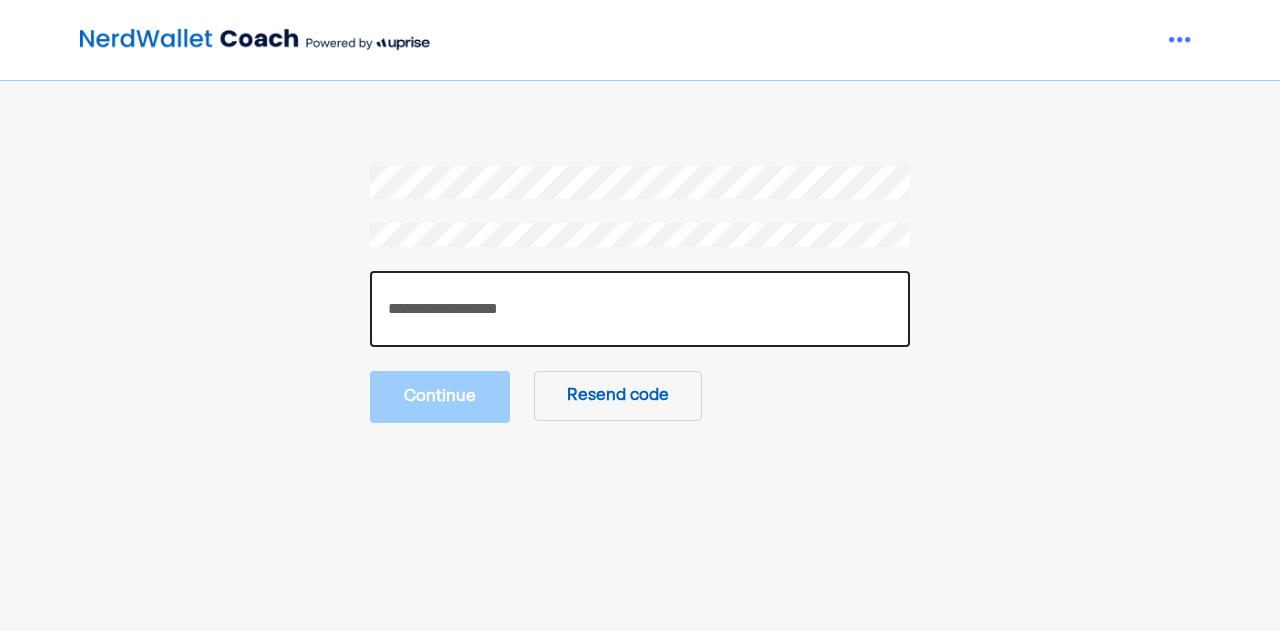 click at bounding box center [640, 309] 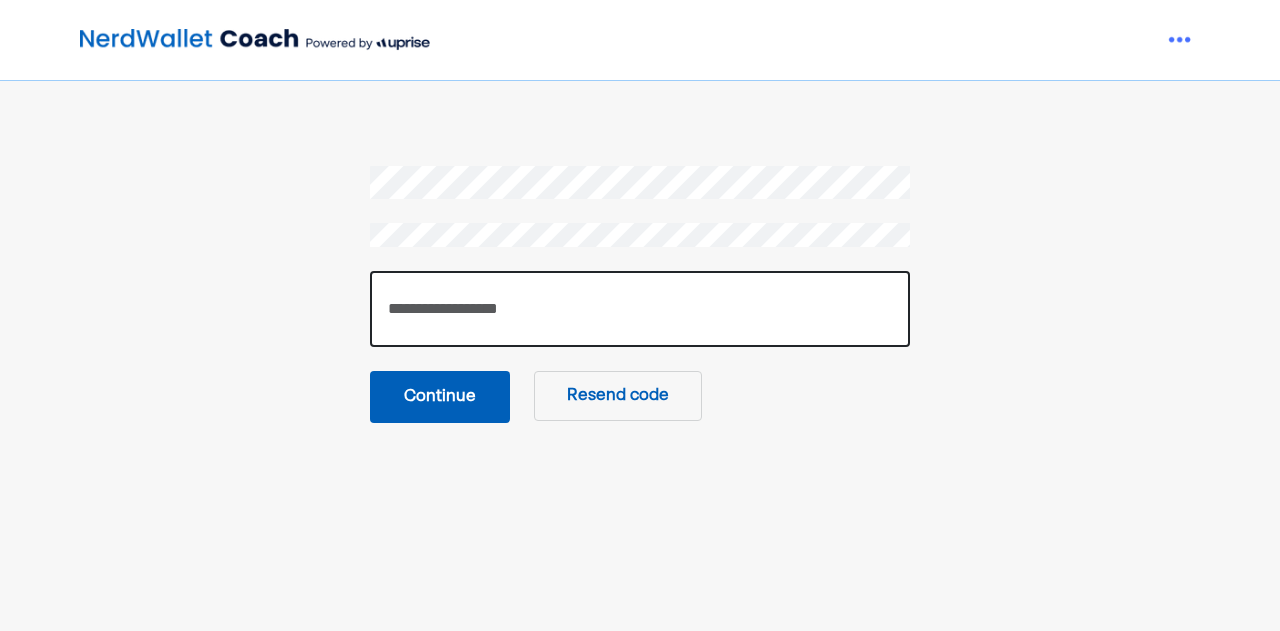 type on "******" 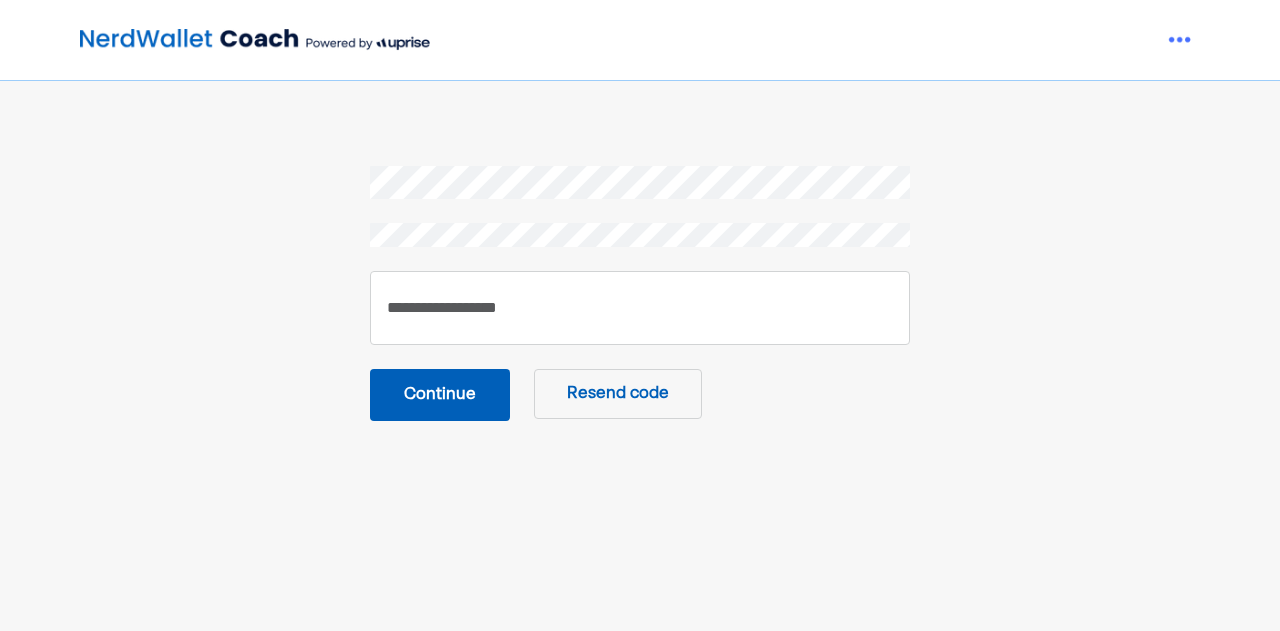 click on "Continue" at bounding box center [440, 395] 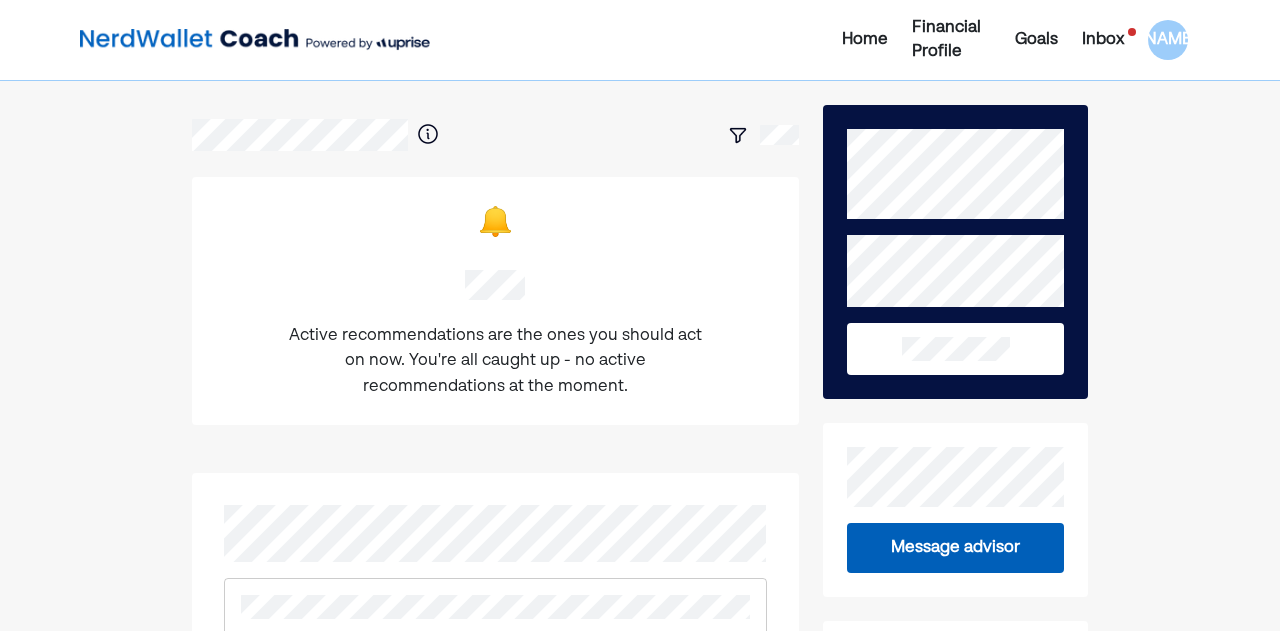 click on "Inbox" at bounding box center [1103, 40] 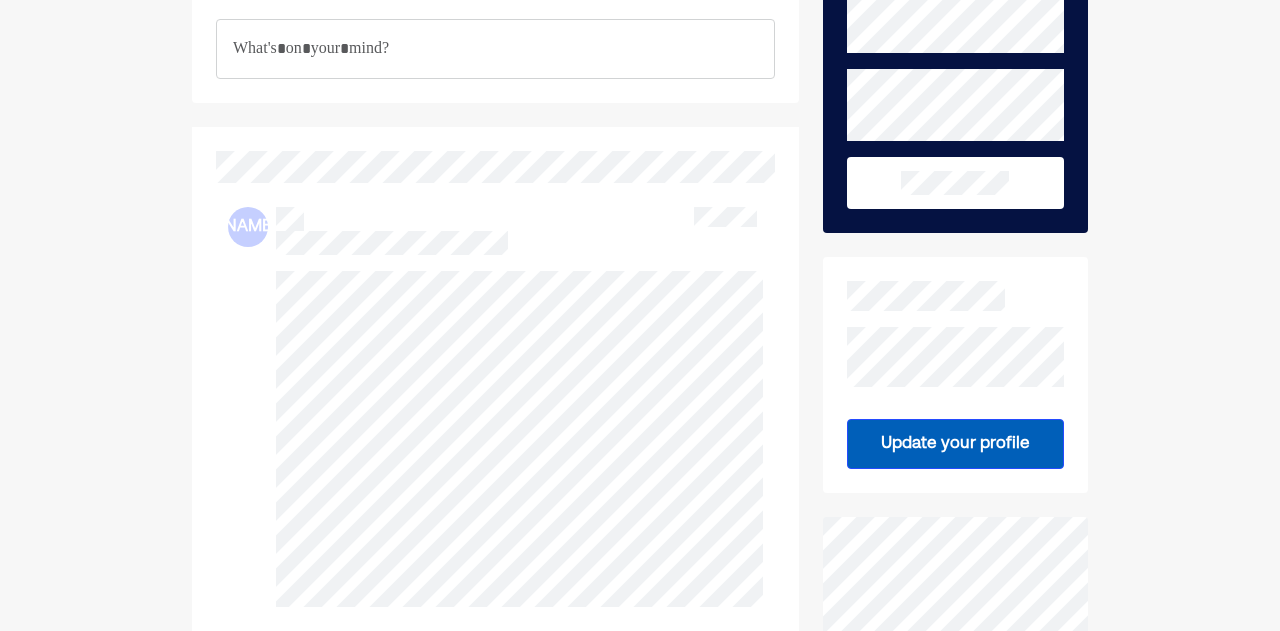 scroll, scrollTop: 0, scrollLeft: 0, axis: both 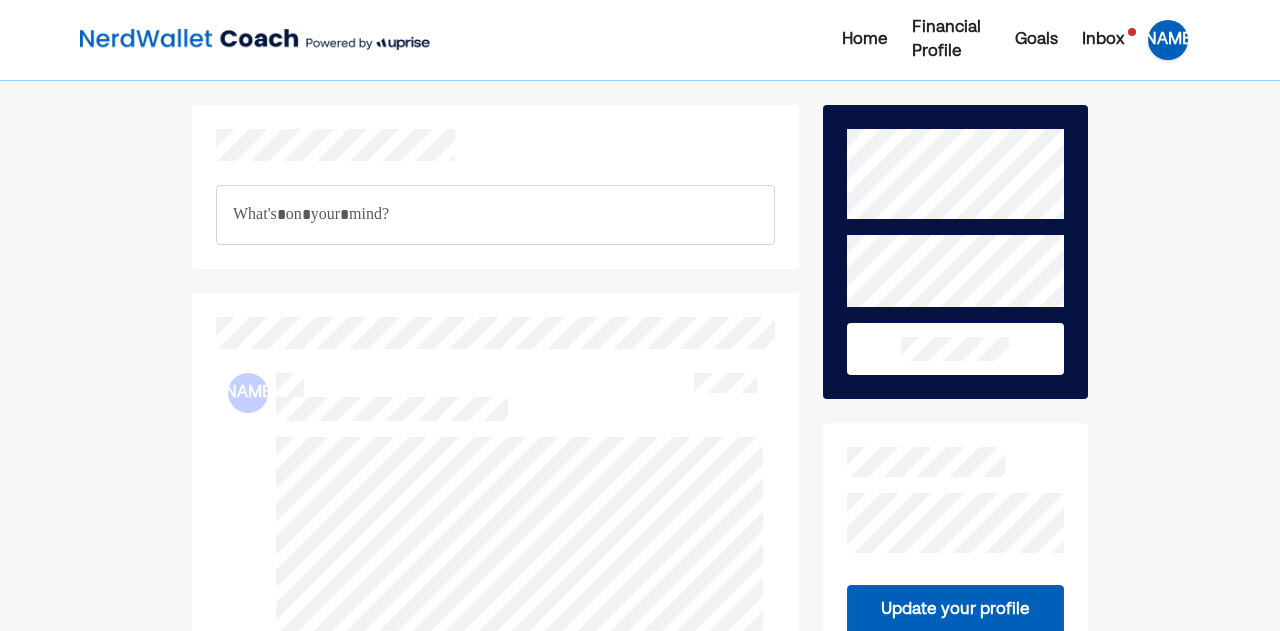 click on "[NAME]" at bounding box center (1168, 40) 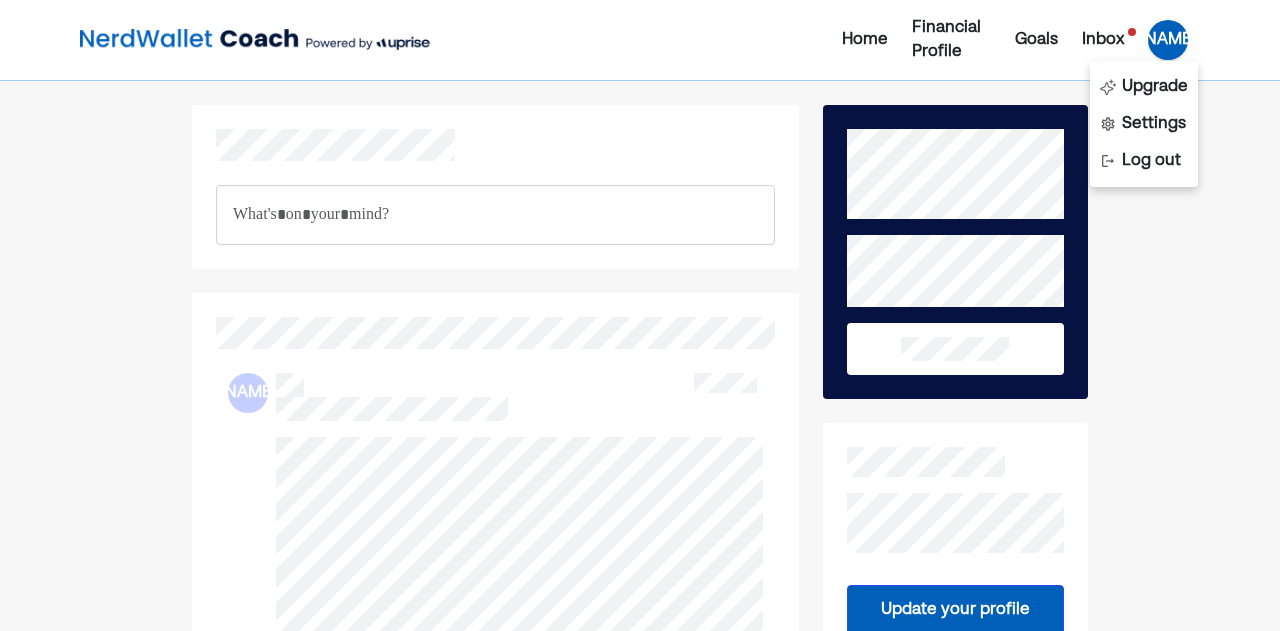 click on "[NAME] [NAME] [NAME] NEW [NAME] NEW [NAME] Update your profile" at bounding box center (640, 1395) 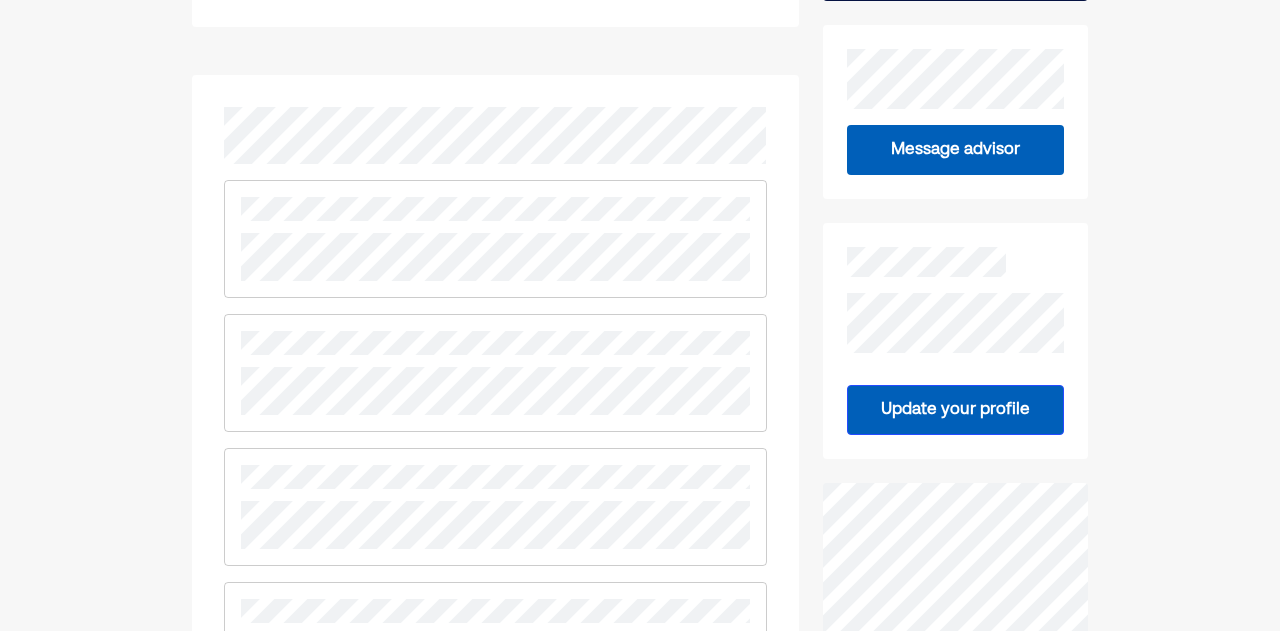 scroll, scrollTop: 0, scrollLeft: 0, axis: both 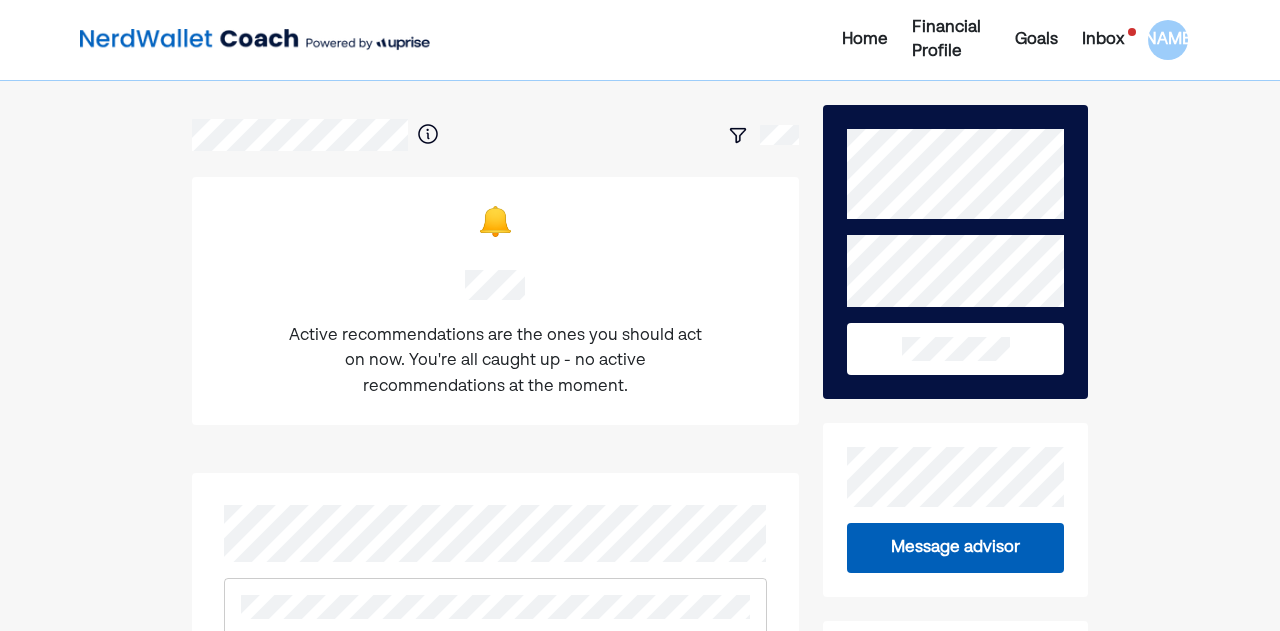 click on "Financial Profile" at bounding box center [951, 40] 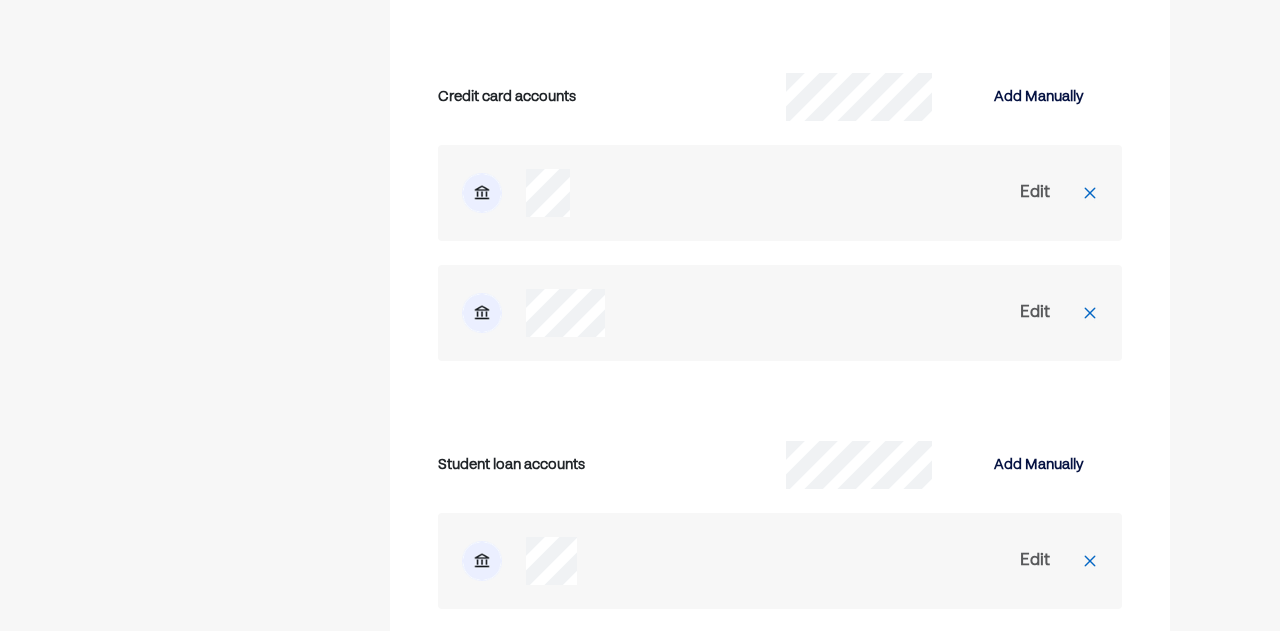 scroll, scrollTop: 3698, scrollLeft: 0, axis: vertical 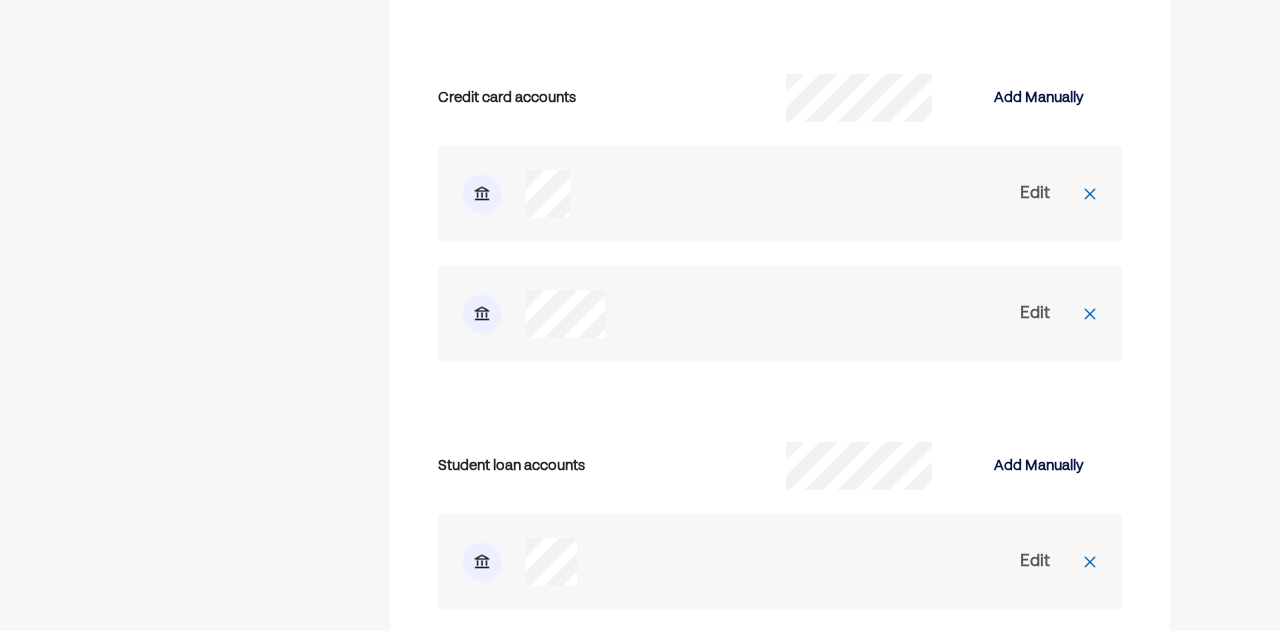 click on "Edit" at bounding box center [1035, 194] 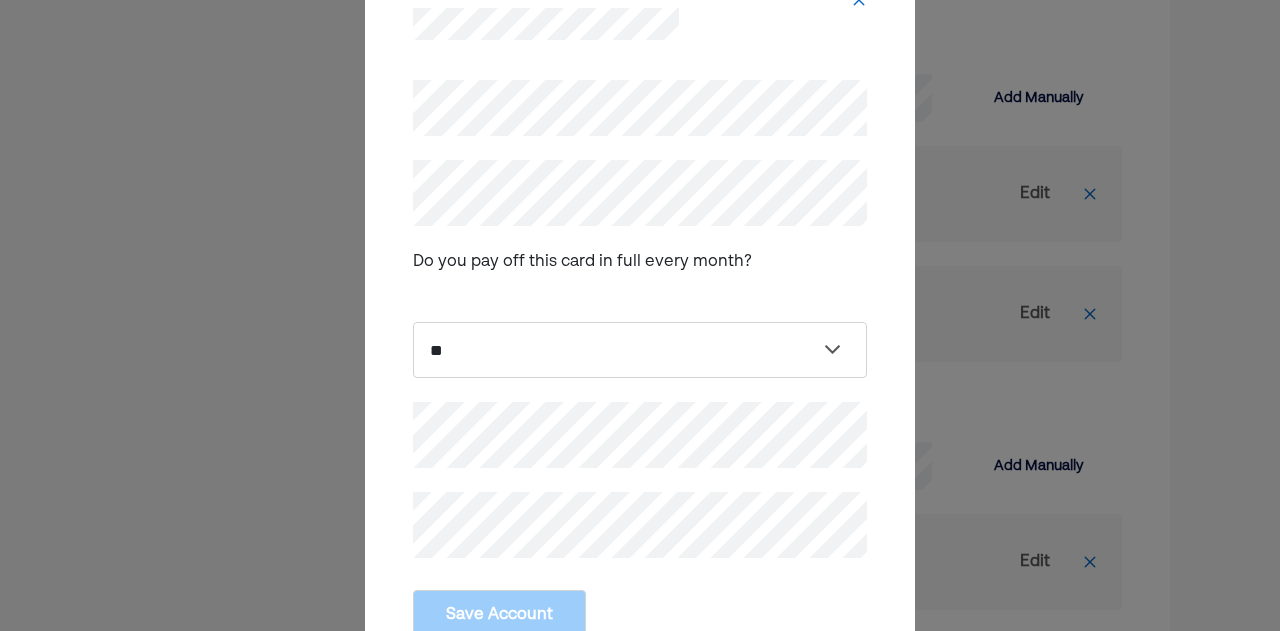 click on "Do you pay off this card in full every month? [CREDIT CARD NUMBER] [CREDIT CARD EXPIRATION] [CREDIT CARD VERIFICATION] Save Account" at bounding box center (640, 315) 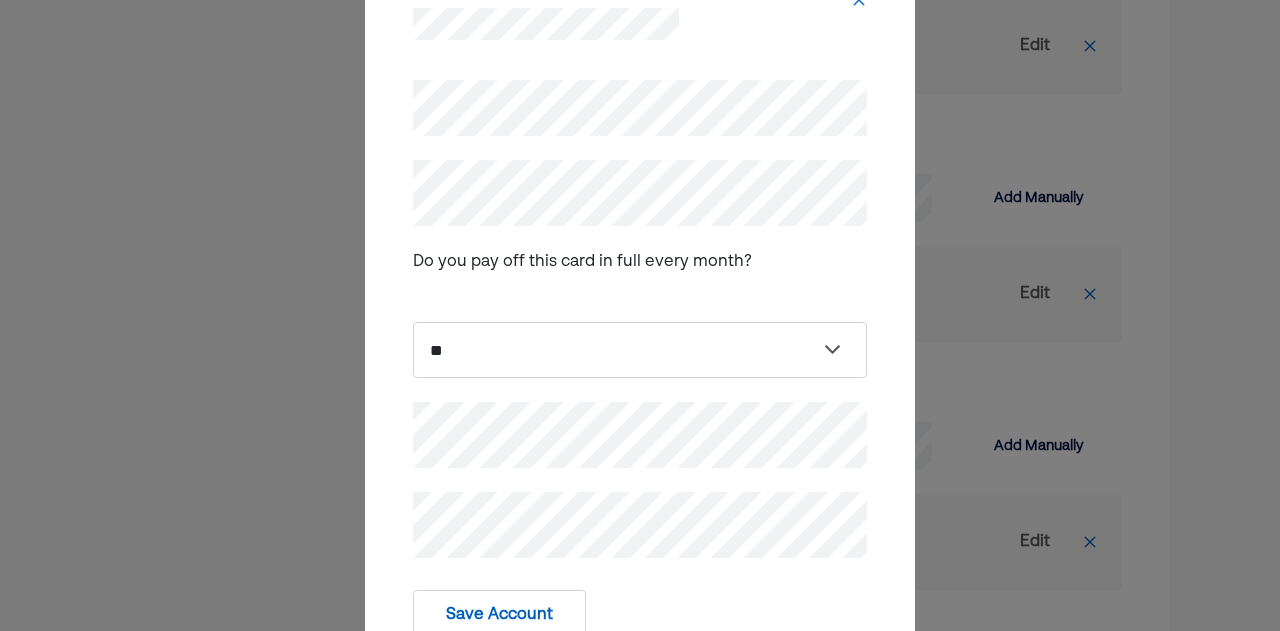 scroll, scrollTop: 3973, scrollLeft: 0, axis: vertical 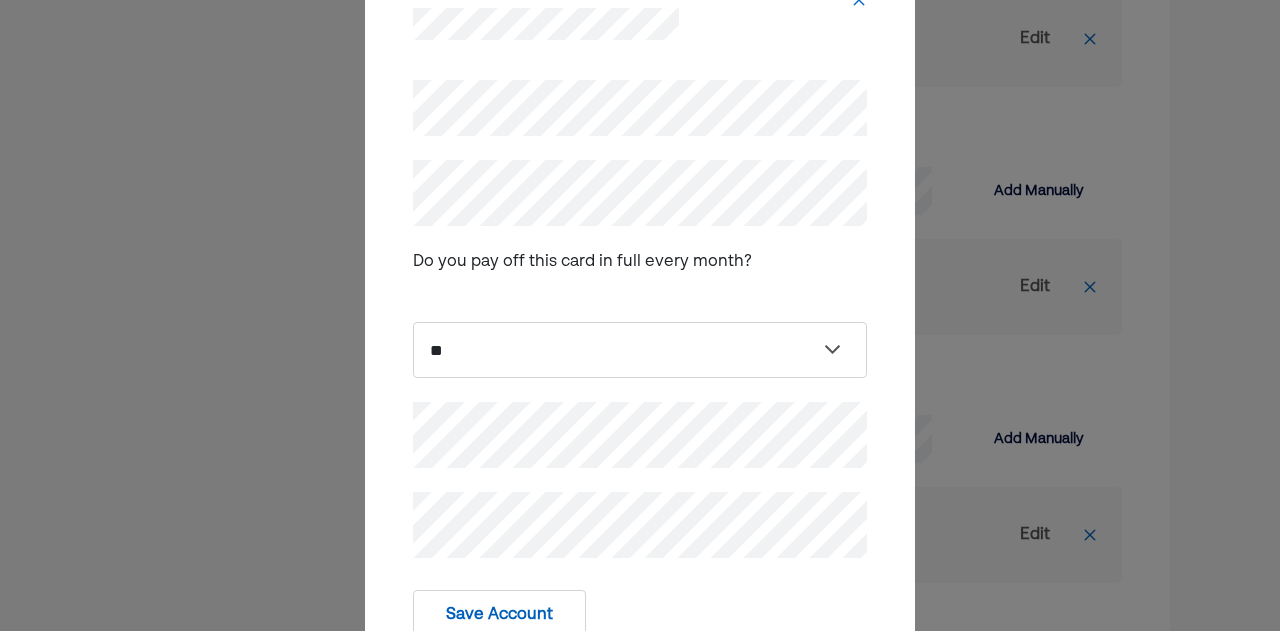 click on "Do you pay off this card in full every month? [CREDIT CARD NUMBER] [CREDIT CARD EXPIRATION] [CREDIT CARD VERIFICATION] Save Account" at bounding box center (640, 315) 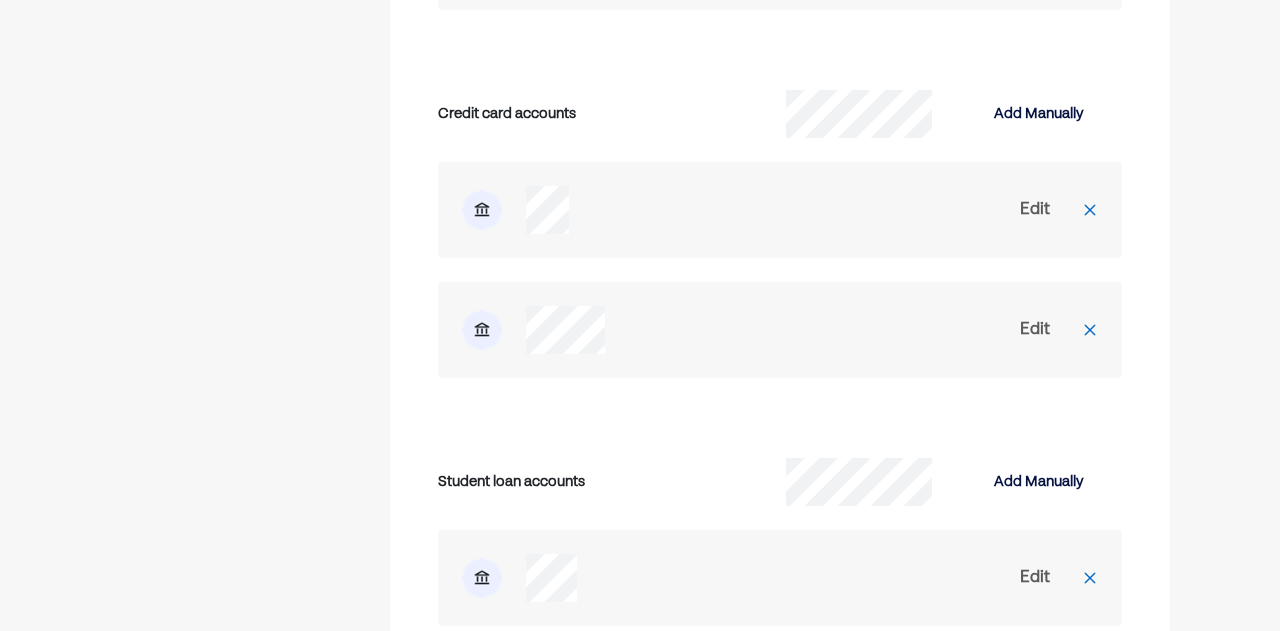scroll, scrollTop: 3675, scrollLeft: 0, axis: vertical 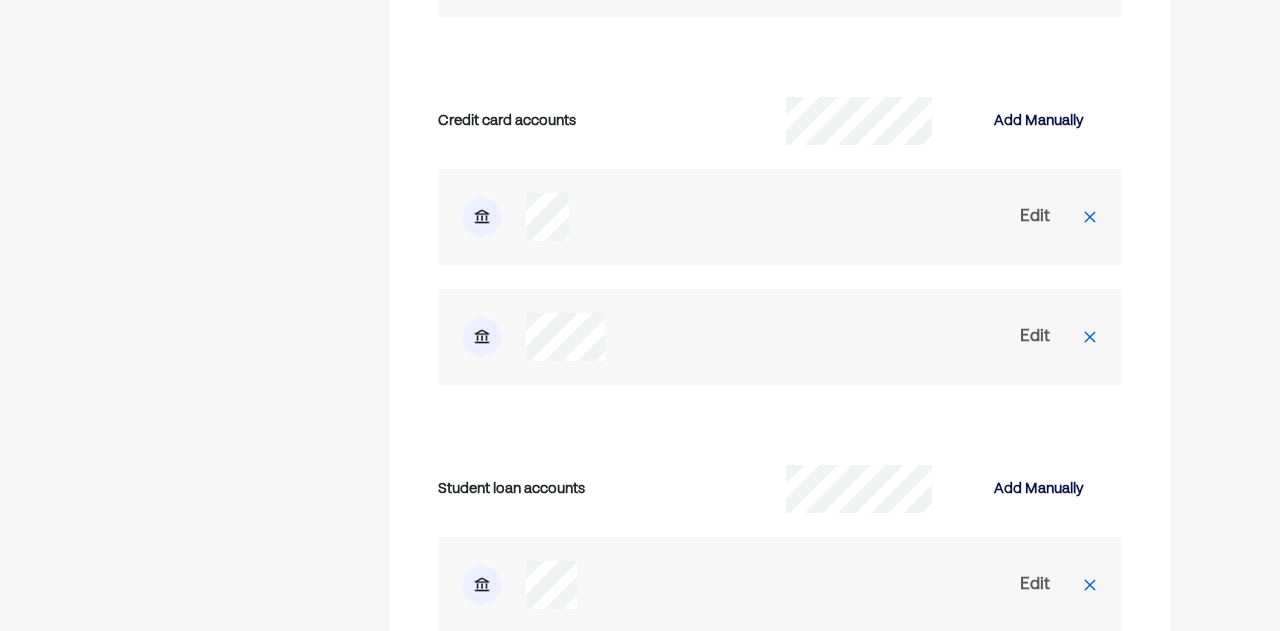 click on "Edit" at bounding box center [1035, 337] 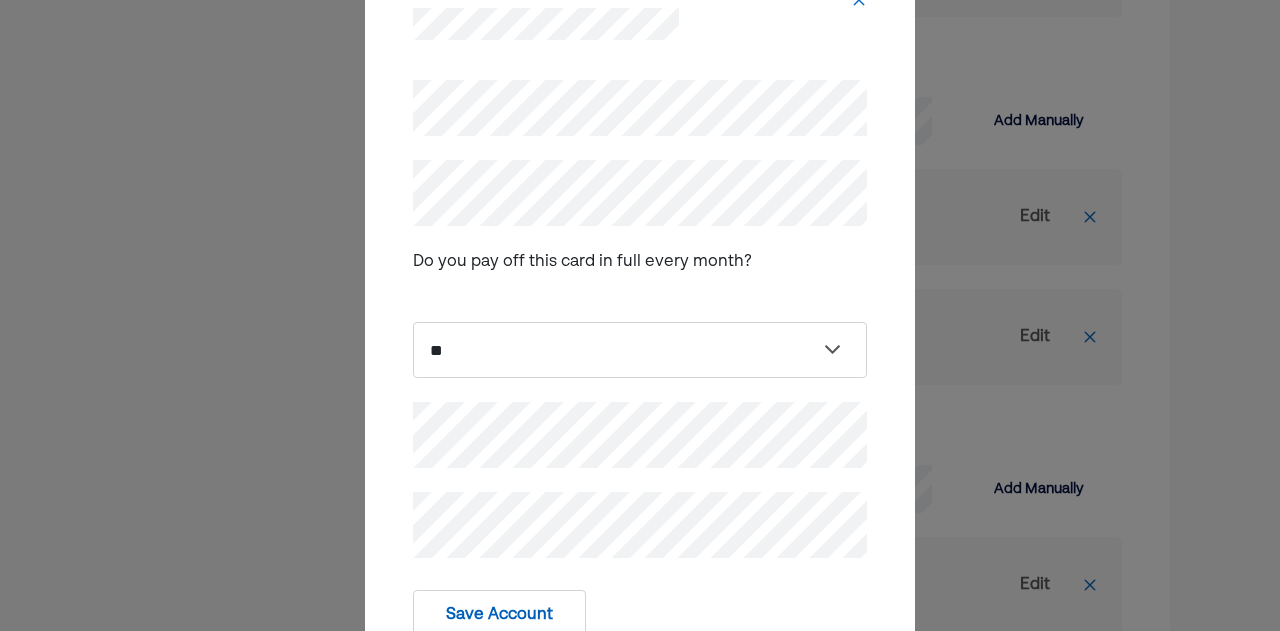 click on "Do you pay off this card in full every month? [CREDIT CARD NUMBER] [CREDIT CARD EXPIRATION] [CREDIT CARD VERIFICATION] Save Account" at bounding box center (640, 315) 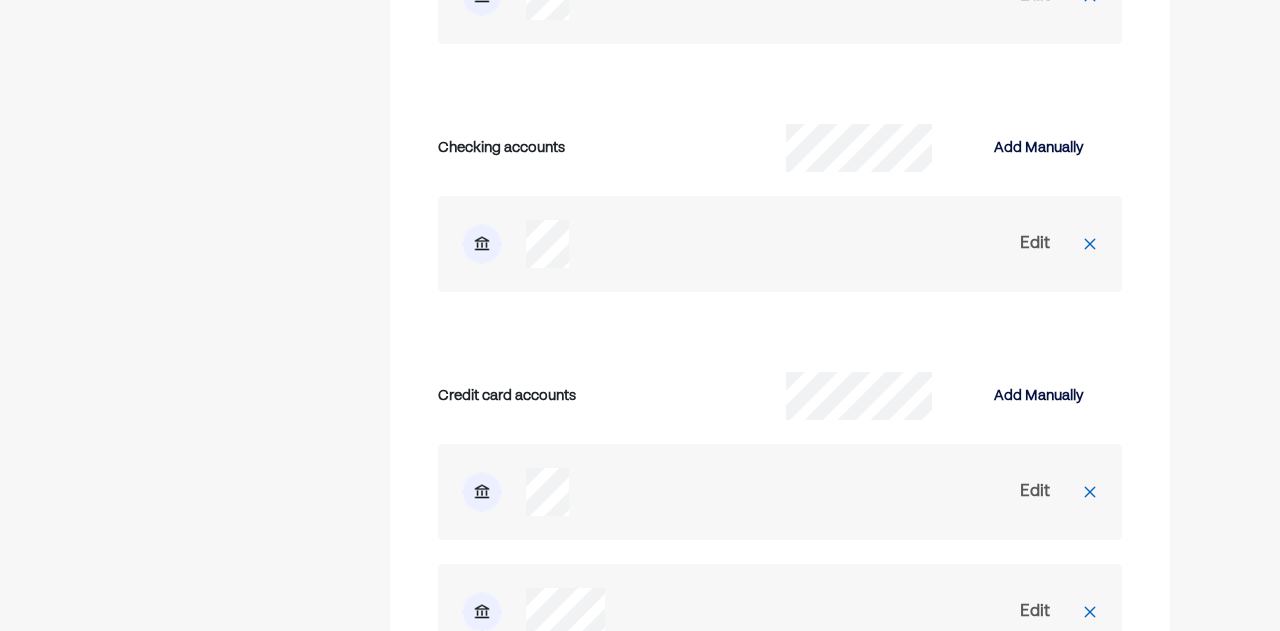 scroll, scrollTop: 3276, scrollLeft: 0, axis: vertical 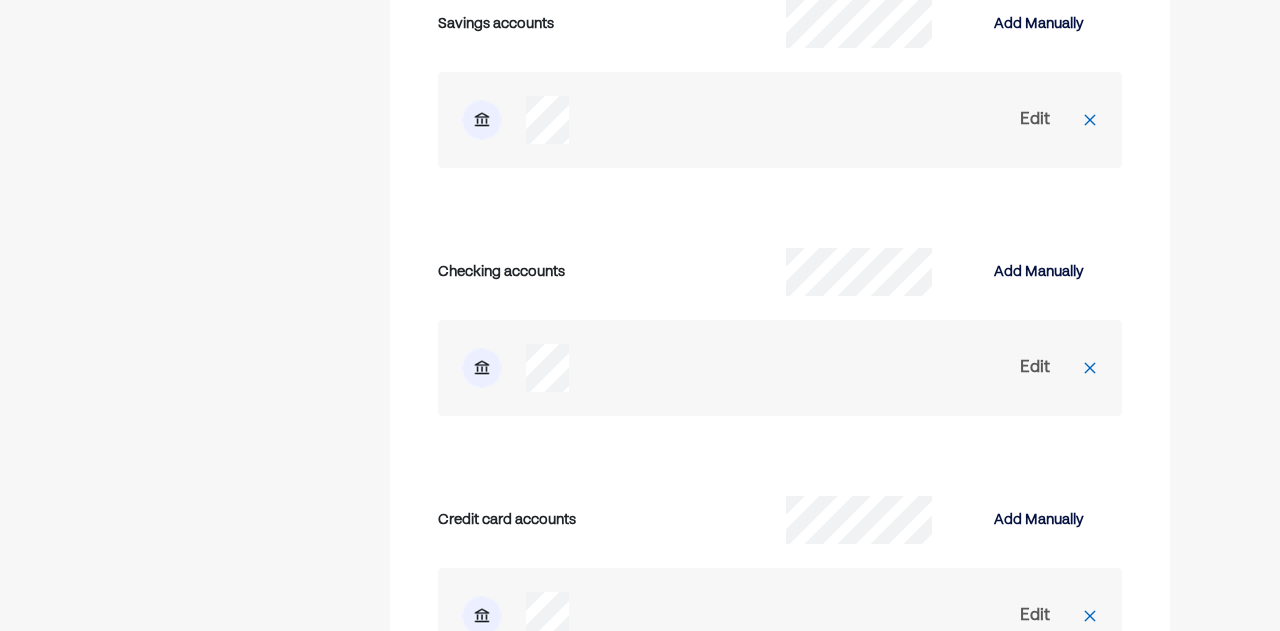 click on "Edit" at bounding box center (1035, 368) 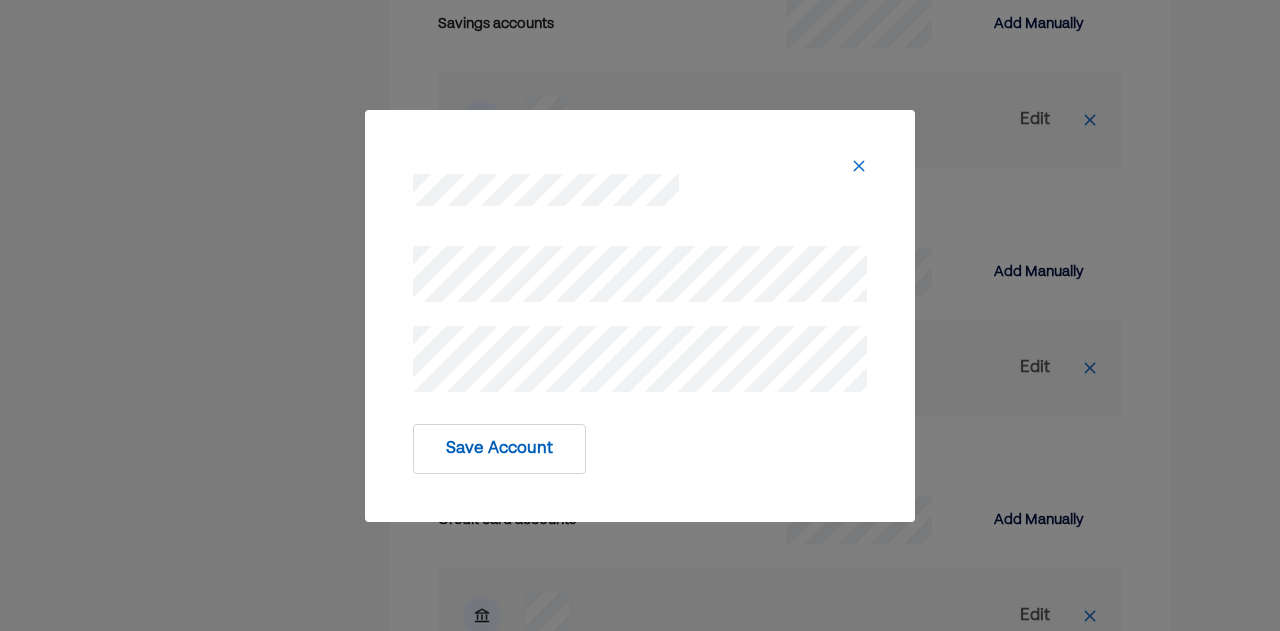 click on "Save Account" at bounding box center [640, 316] 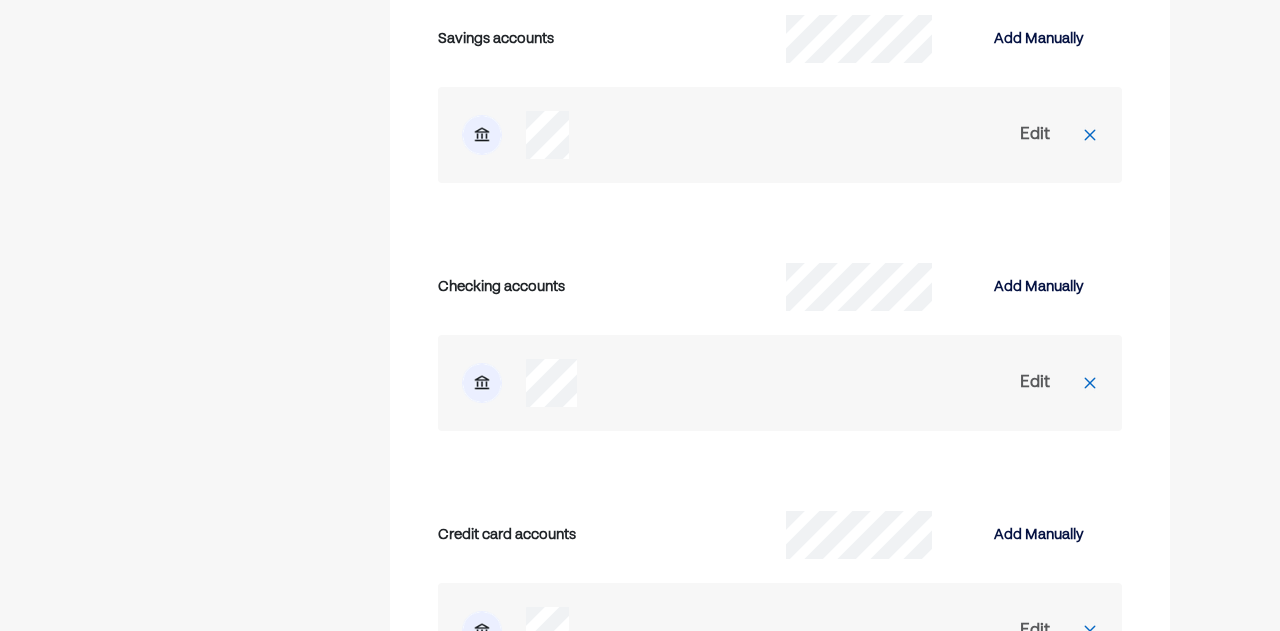 scroll, scrollTop: 3263, scrollLeft: 0, axis: vertical 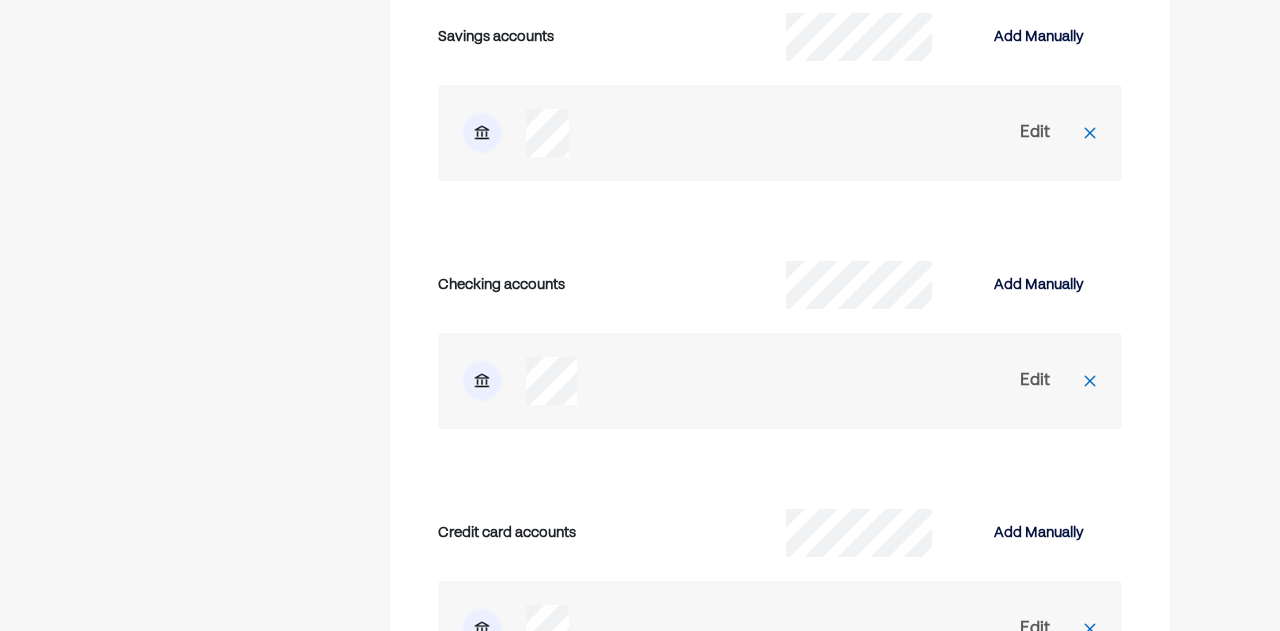 drag, startPoint x: 578, startPoint y: 389, endPoint x: 512, endPoint y: 387, distance: 66.0303 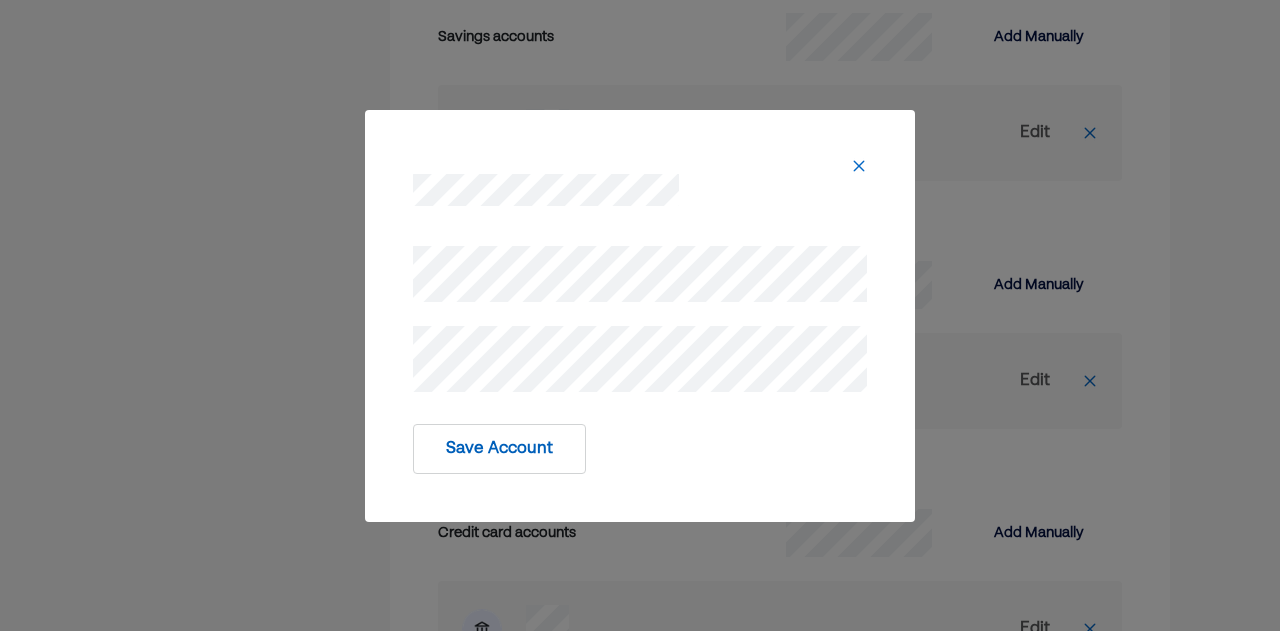 click at bounding box center (640, 315) 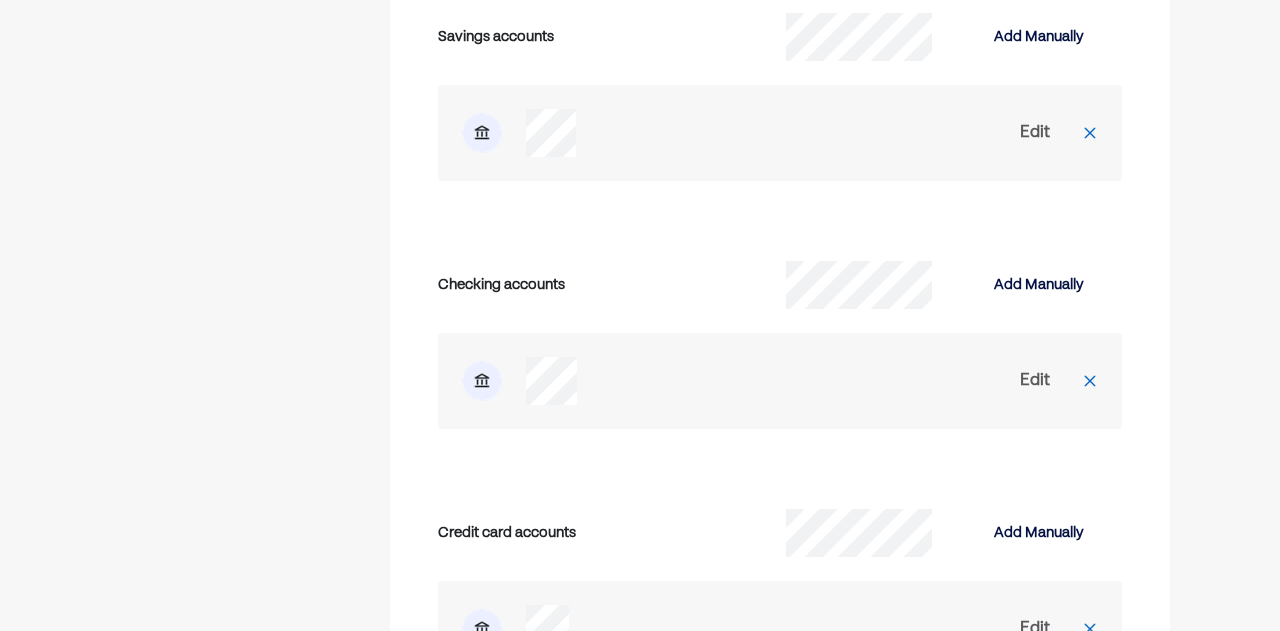 click on "Edit" at bounding box center [1035, 381] 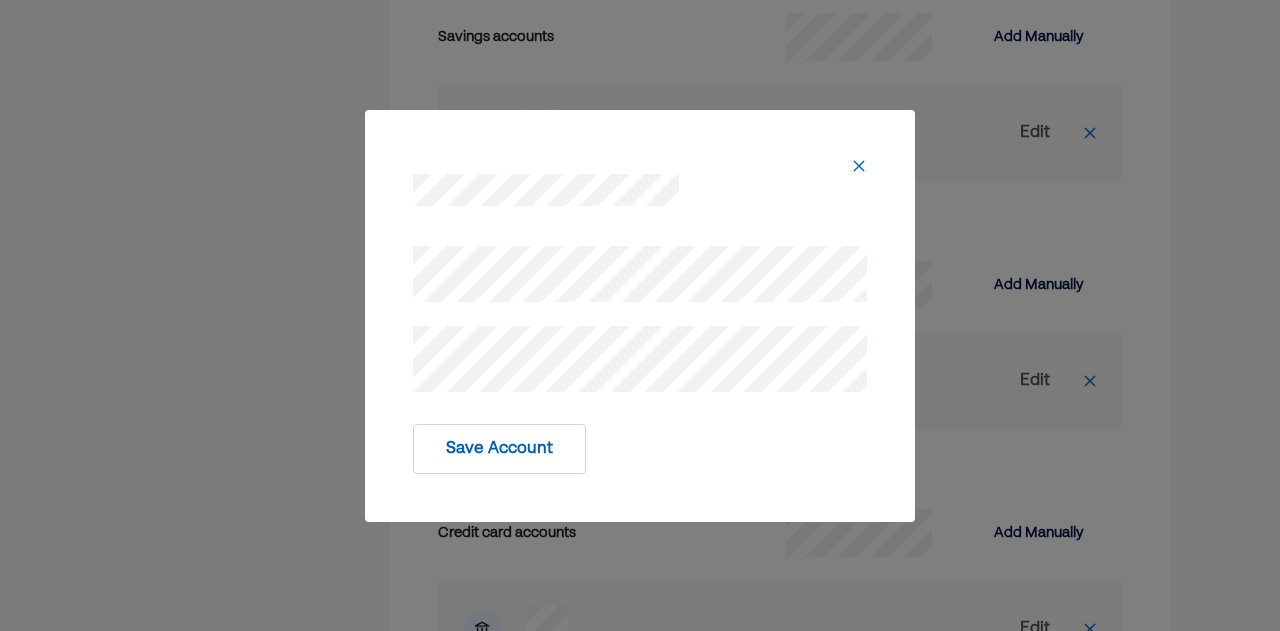 click on "Save Account" at bounding box center (640, 316) 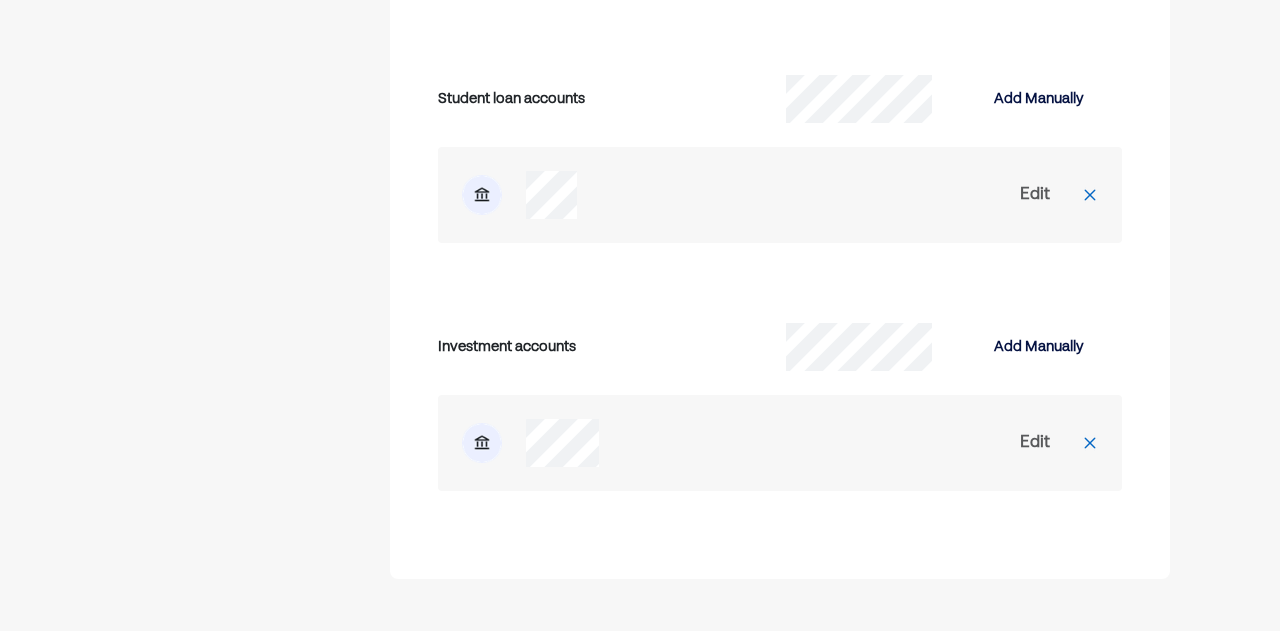 scroll, scrollTop: 4140, scrollLeft: 0, axis: vertical 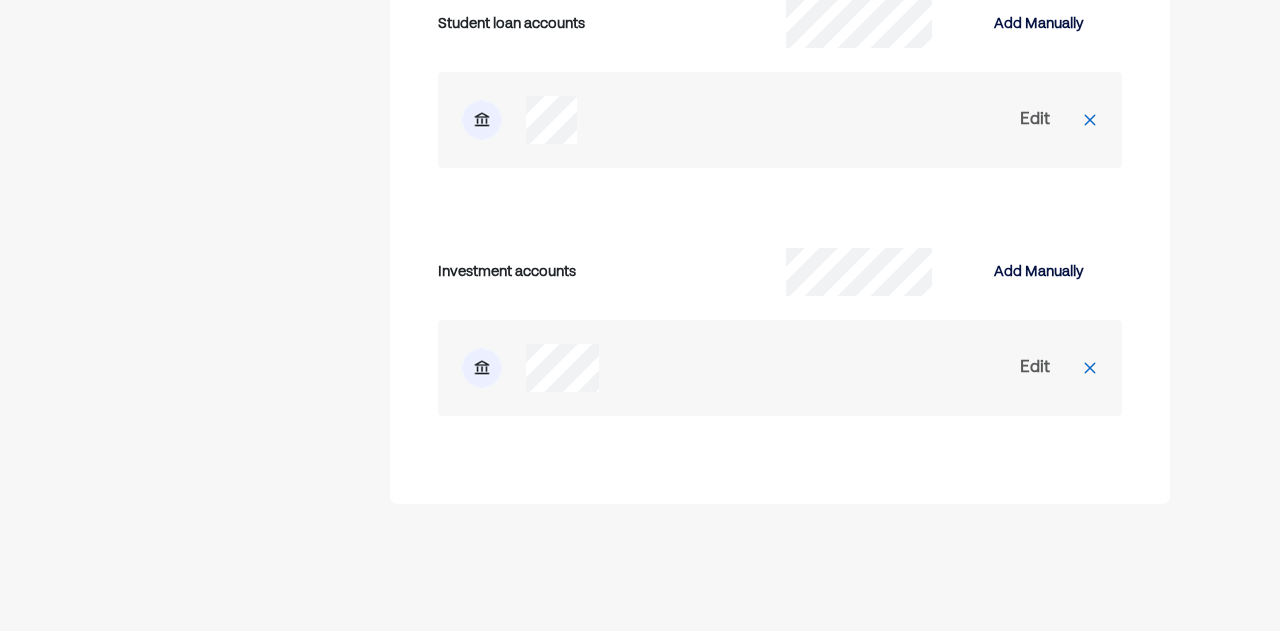 click on "Edit" at bounding box center (1035, 368) 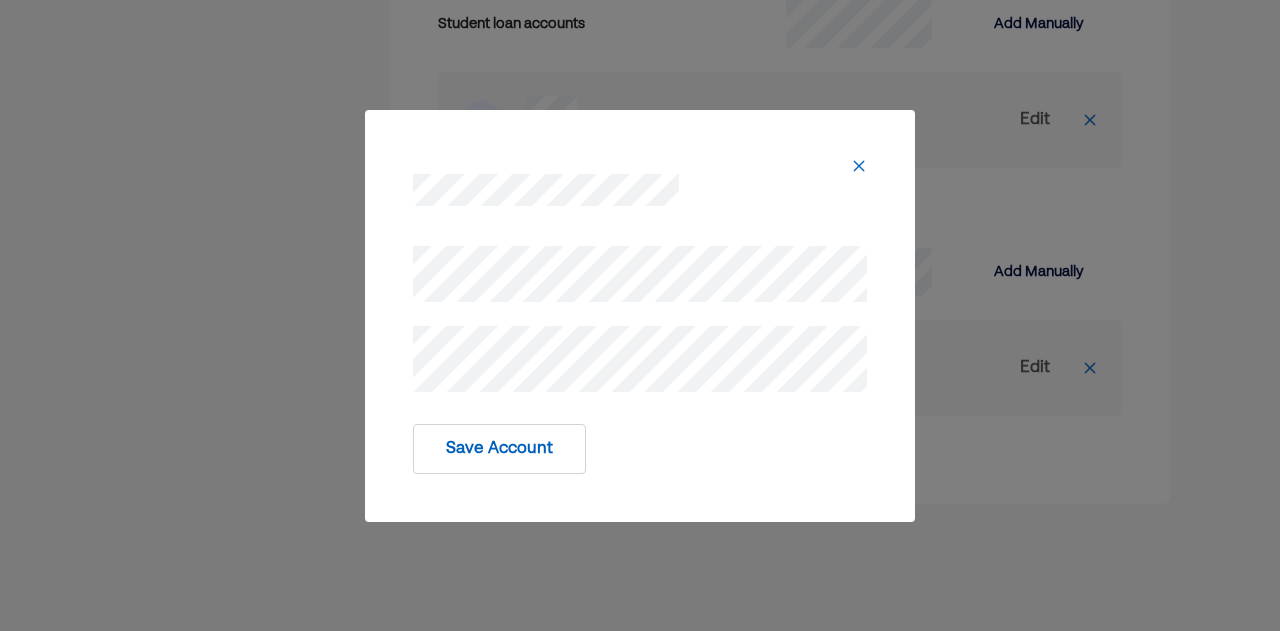 click on "Save Account" at bounding box center [640, 316] 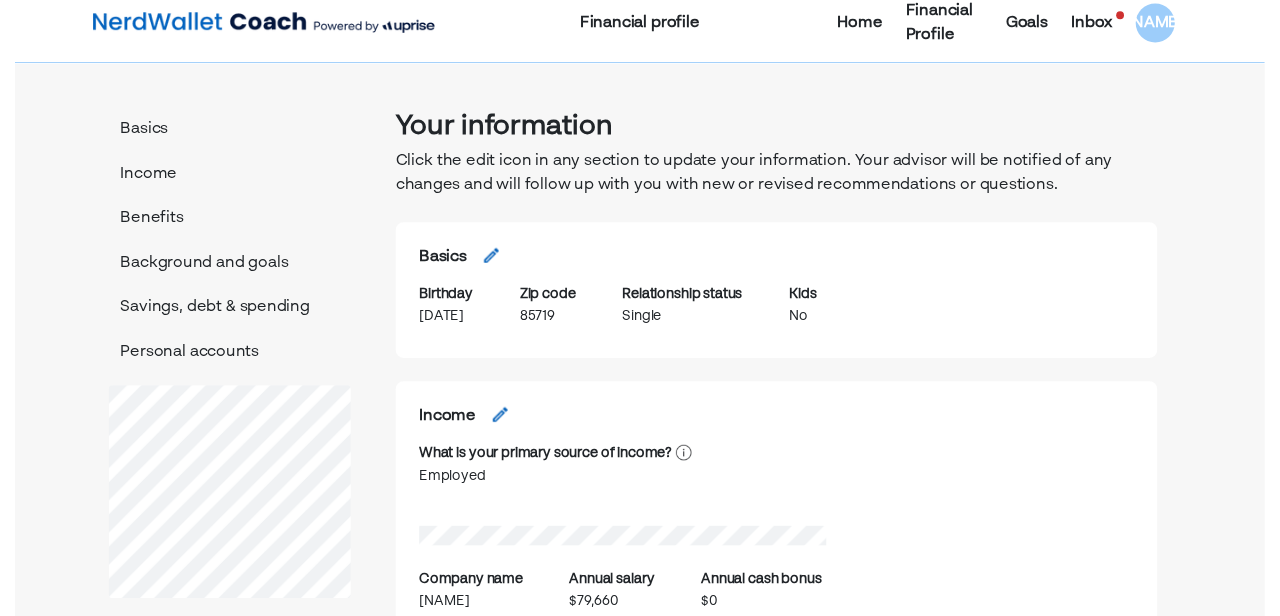 scroll, scrollTop: 0, scrollLeft: 0, axis: both 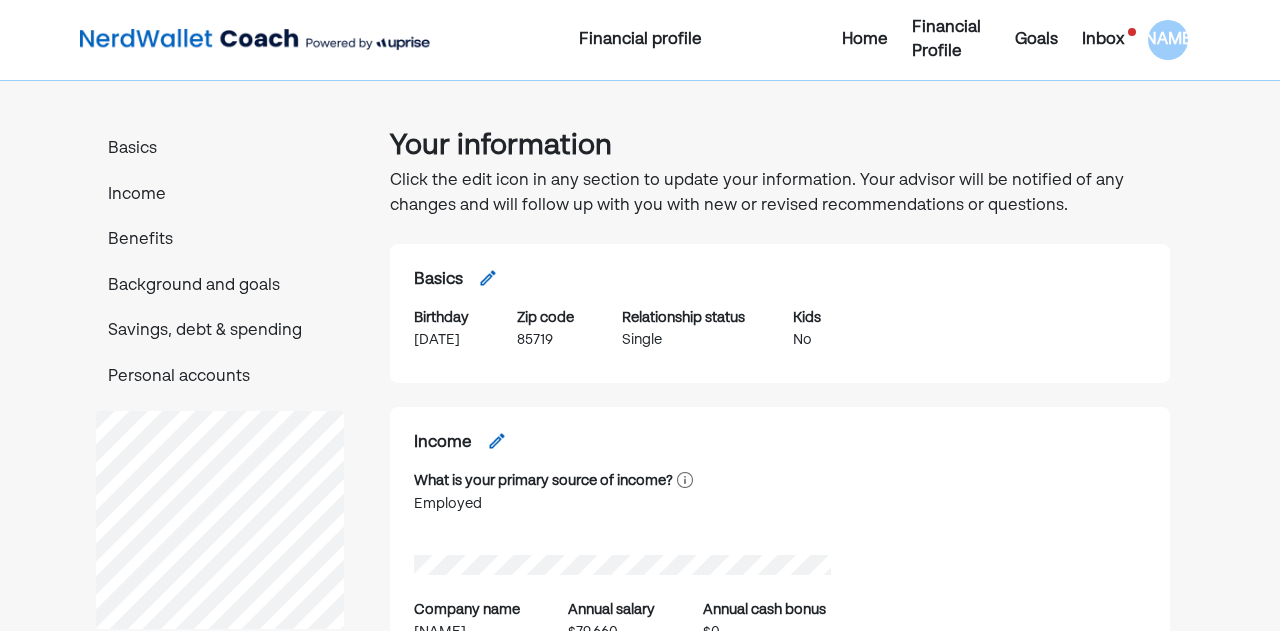 click on "Inbox" at bounding box center (1103, 40) 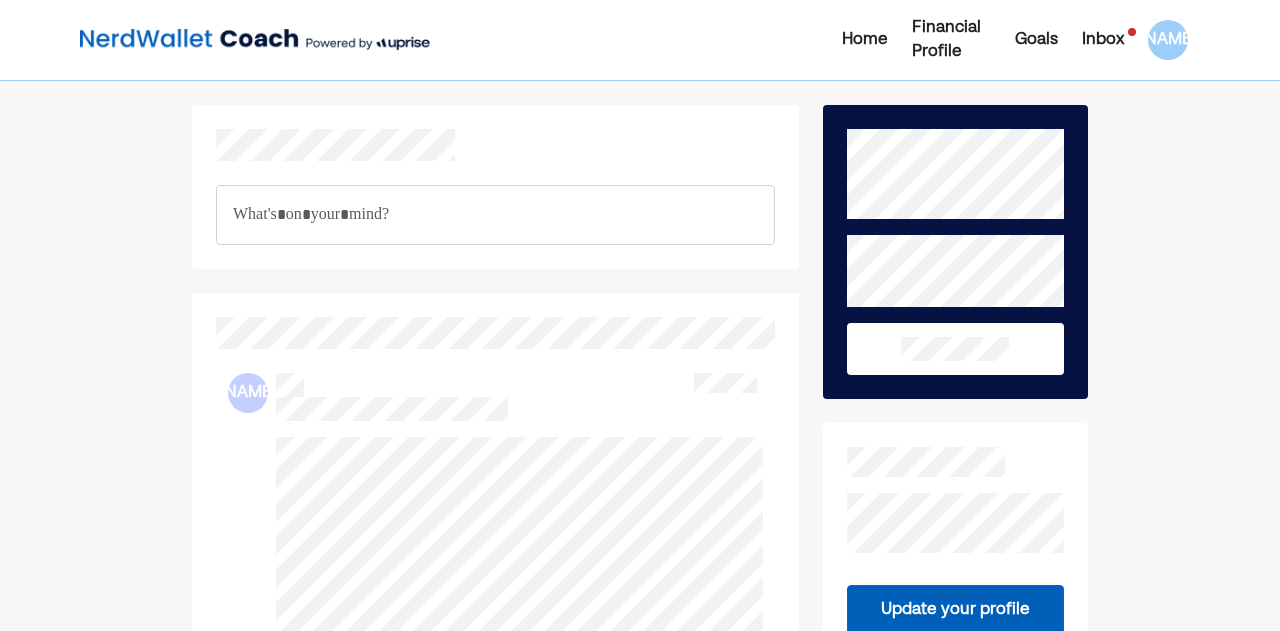 click at bounding box center [955, 349] 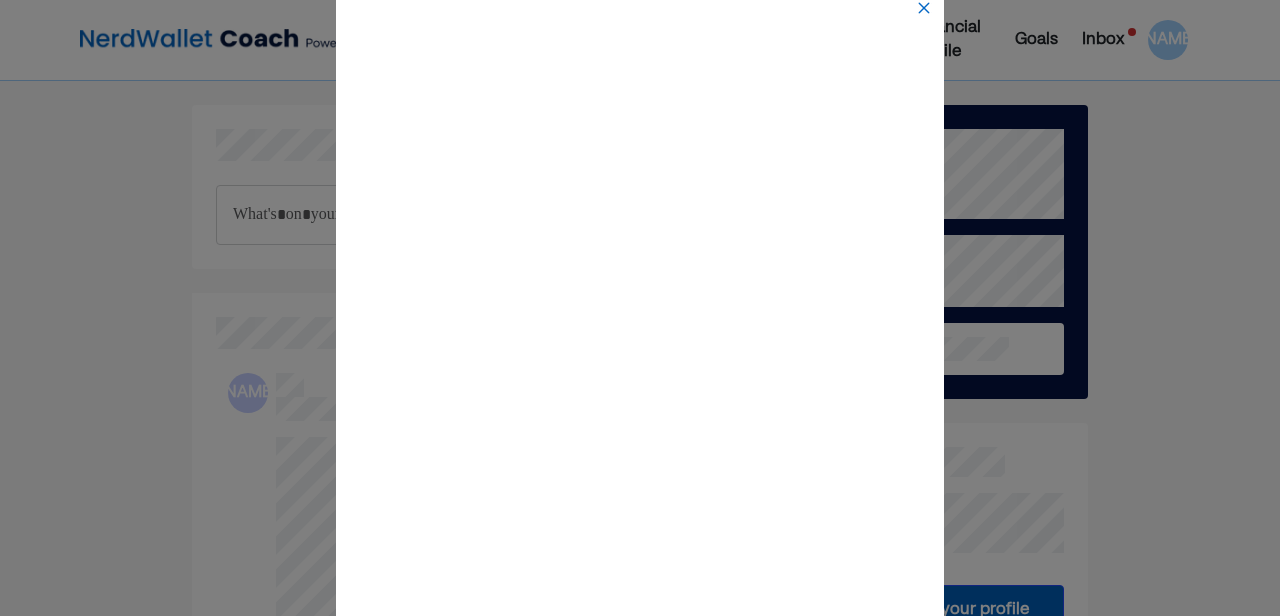 click at bounding box center [924, 8] 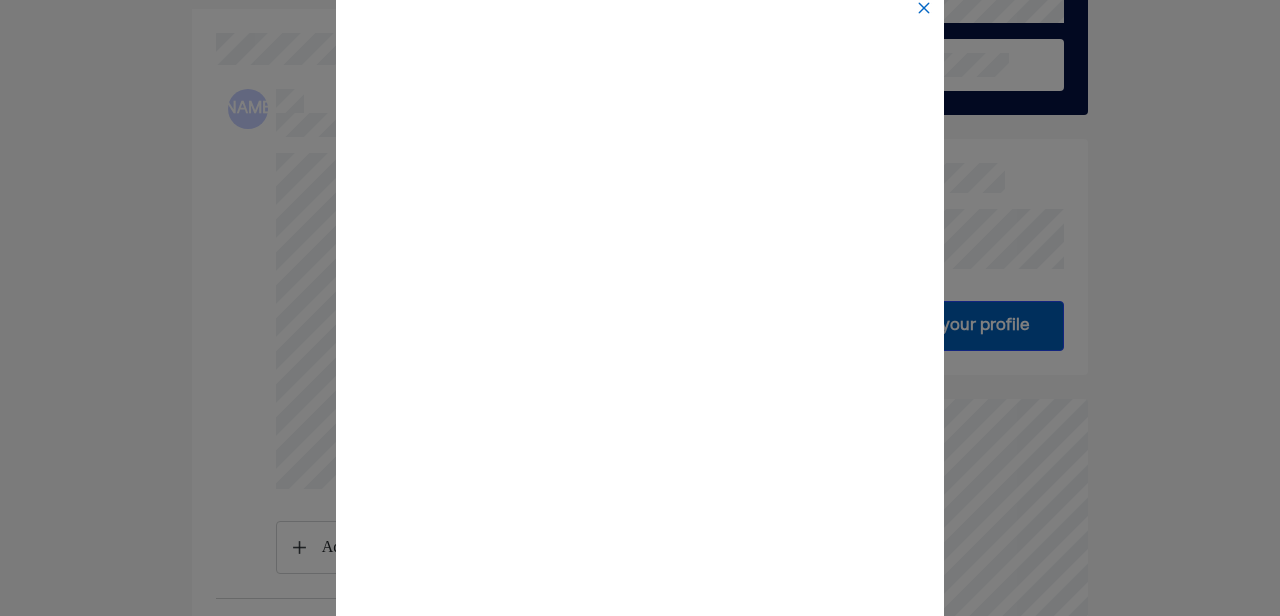 scroll, scrollTop: 0, scrollLeft: 0, axis: both 